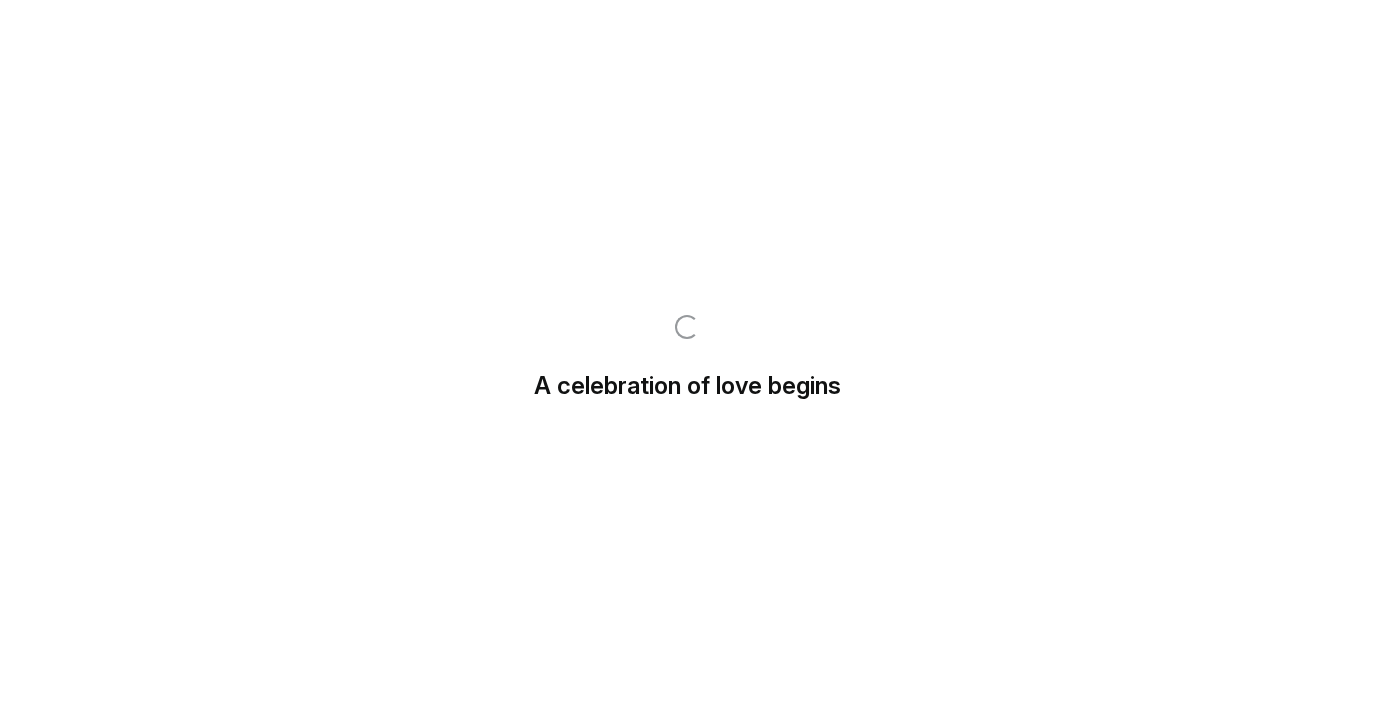 scroll, scrollTop: 0, scrollLeft: 0, axis: both 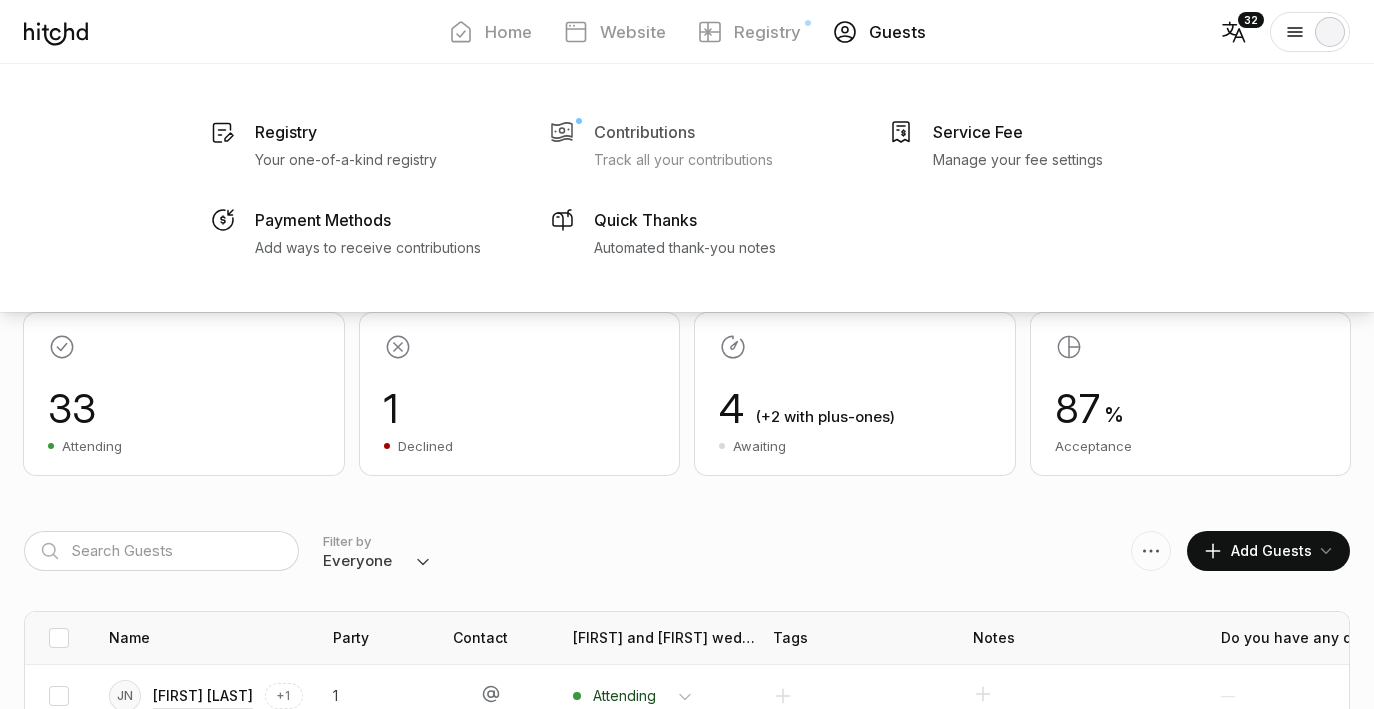 click on "Contributions" at bounding box center [286, 132] 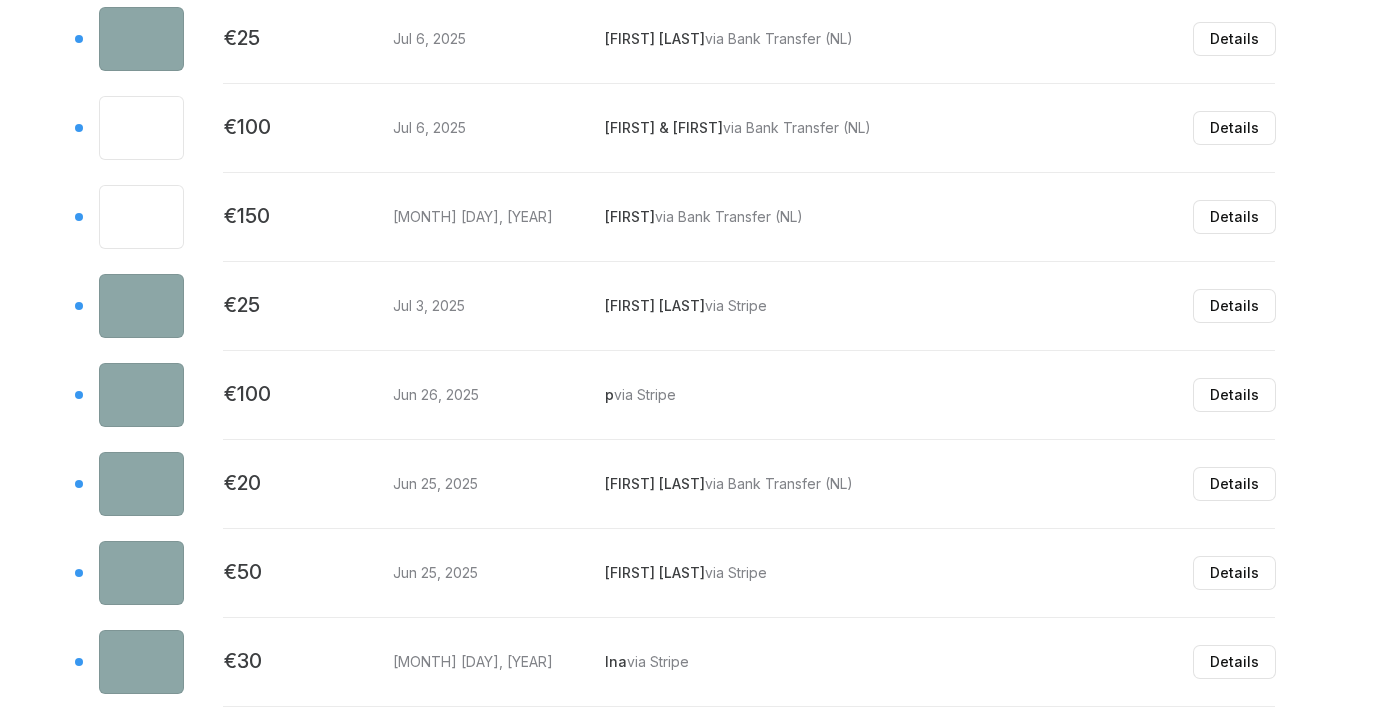 scroll, scrollTop: 968, scrollLeft: 0, axis: vertical 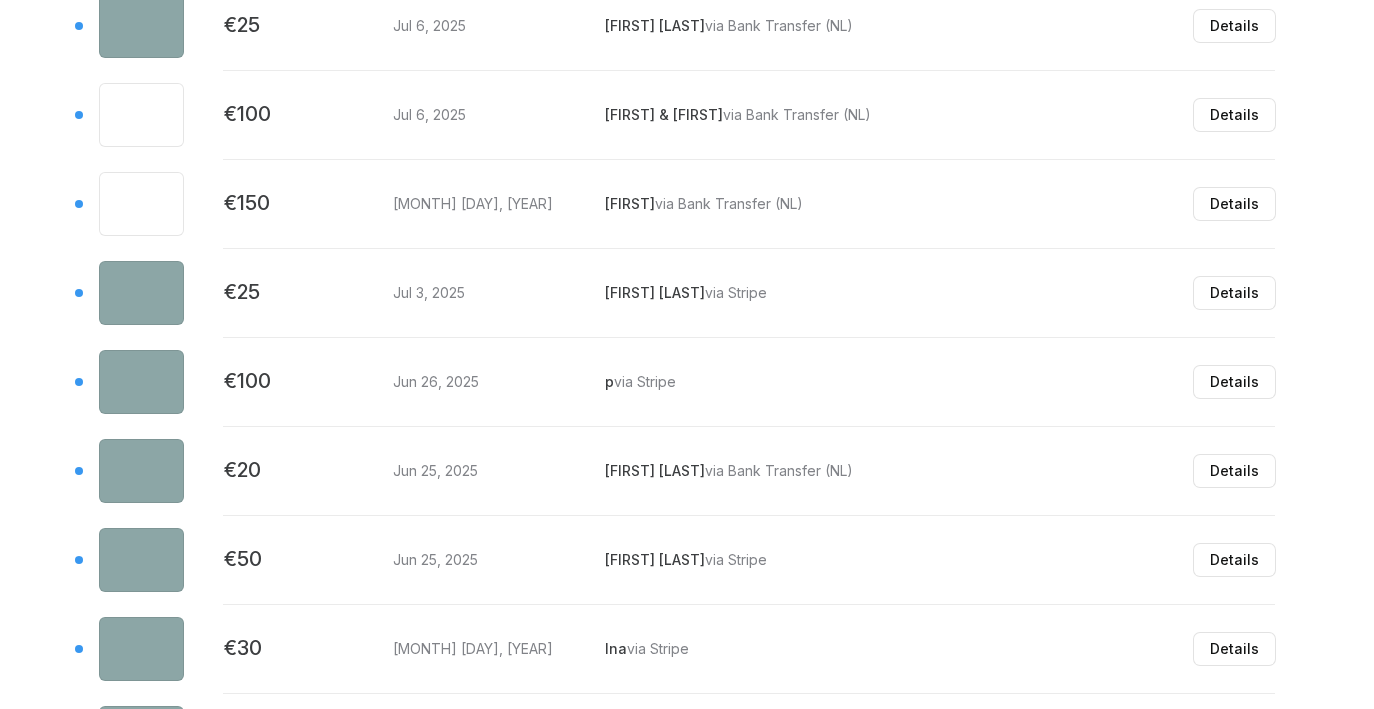 click on "€150
[MONTH] [DAY], [YEAR]
€150
[FIRST] via Bank Transfer (NL)
[MONTH] [DAY], [YEAR]" at bounding box center (687, 191) 